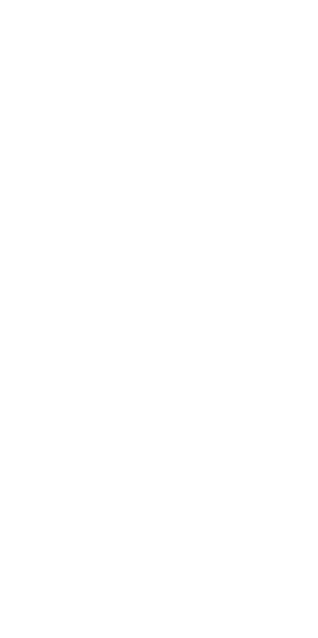 scroll, scrollTop: 0, scrollLeft: 0, axis: both 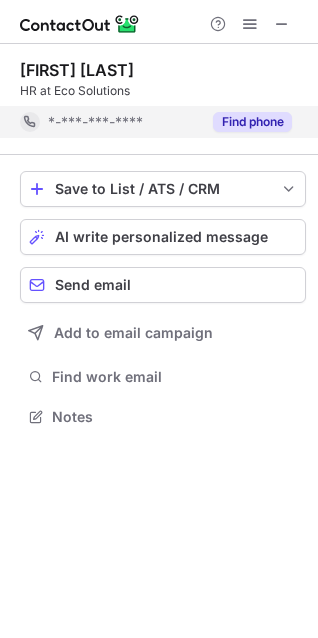 click on "Find phone" at bounding box center (252, 122) 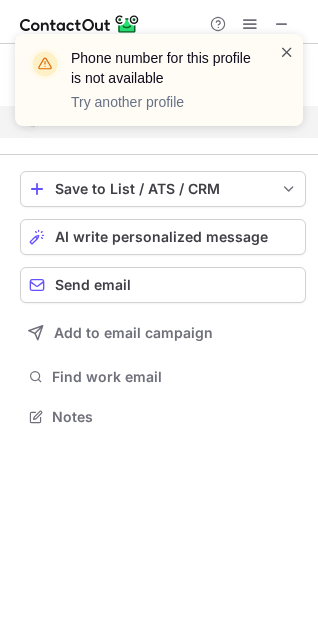 click at bounding box center [287, 52] 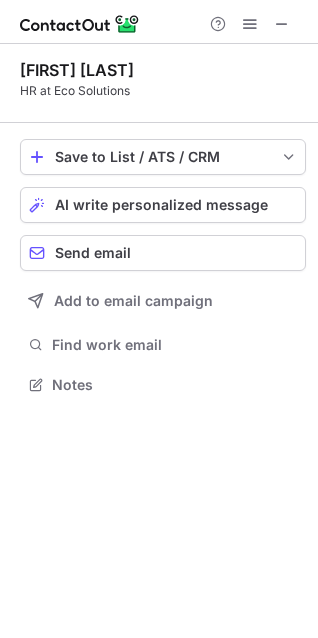 scroll, scrollTop: 371, scrollLeft: 318, axis: both 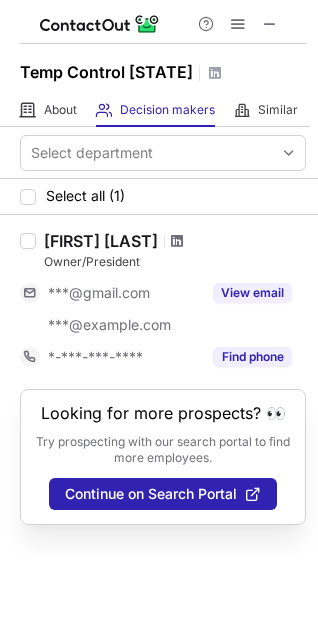 click at bounding box center [177, 241] 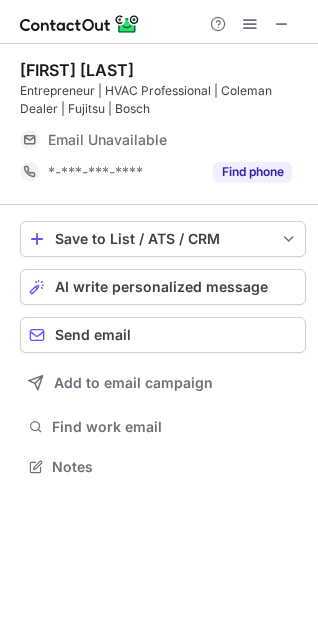 scroll, scrollTop: 10, scrollLeft: 10, axis: both 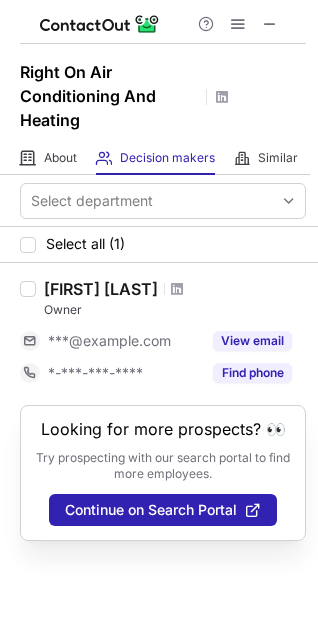 click at bounding box center [177, 289] 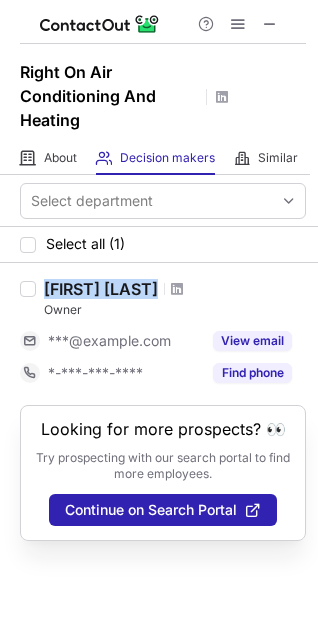 drag, startPoint x: 45, startPoint y: 291, endPoint x: 166, endPoint y: 291, distance: 121 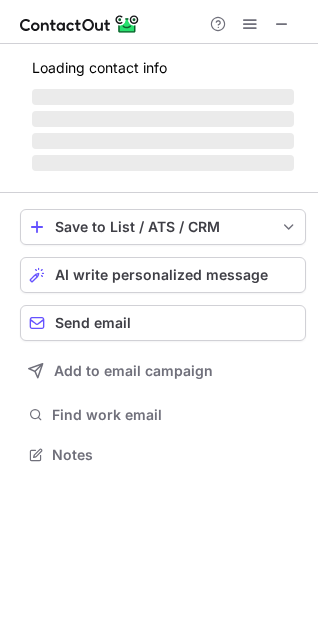 scroll, scrollTop: 10, scrollLeft: 10, axis: both 